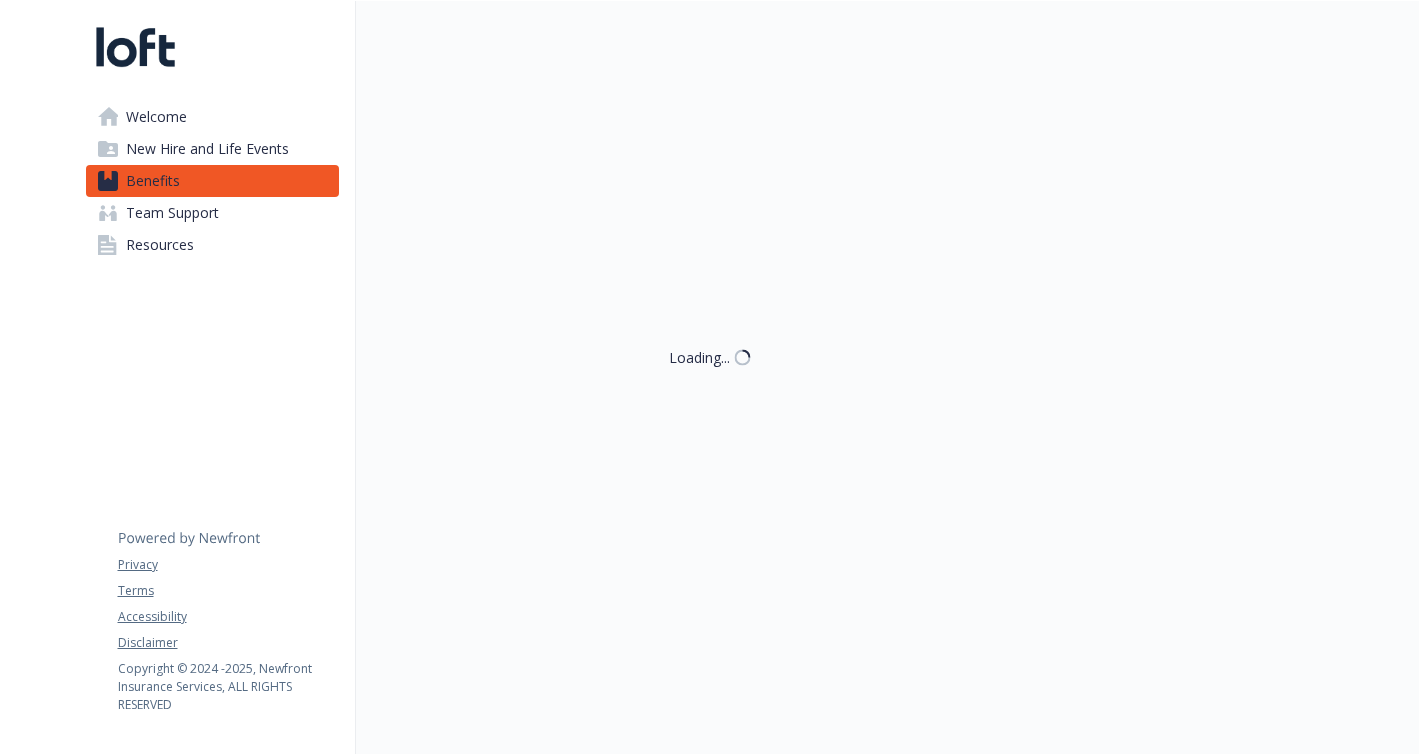 scroll, scrollTop: 0, scrollLeft: 0, axis: both 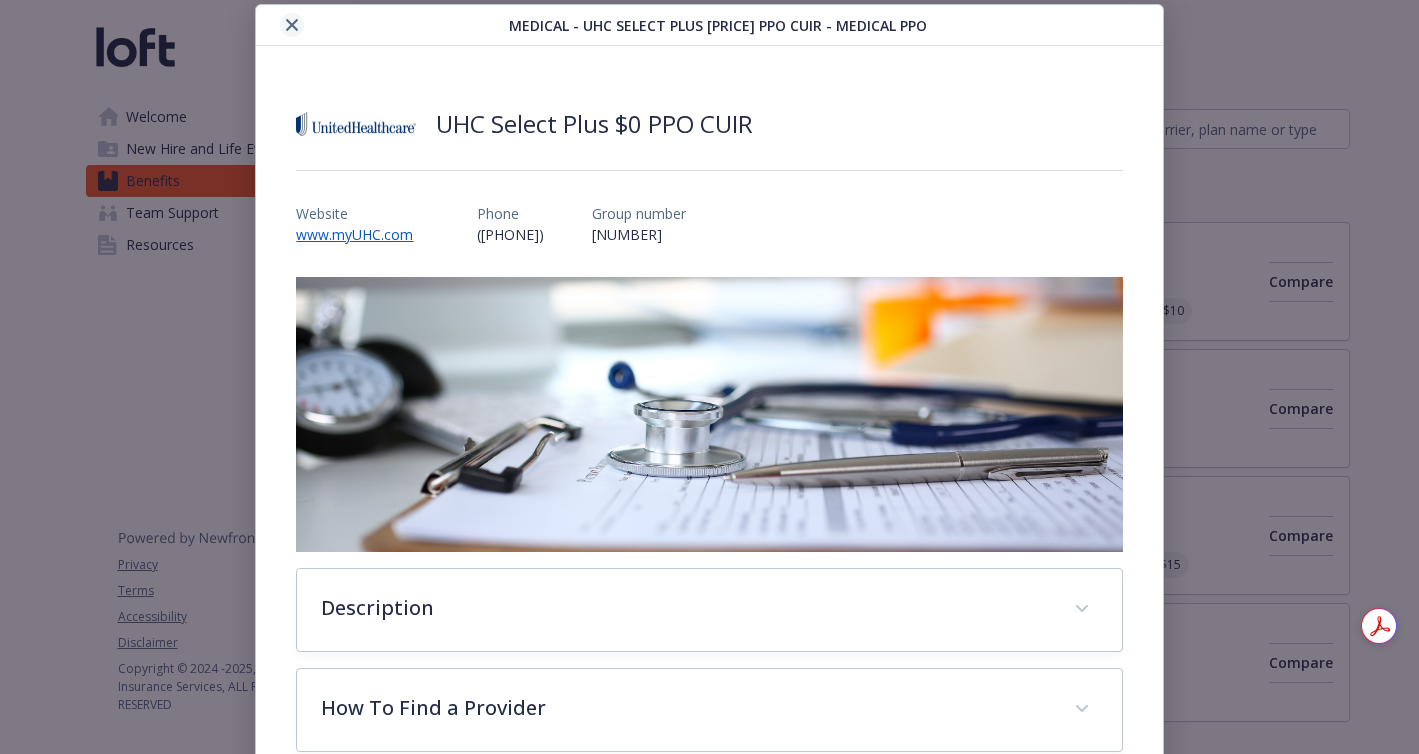 click 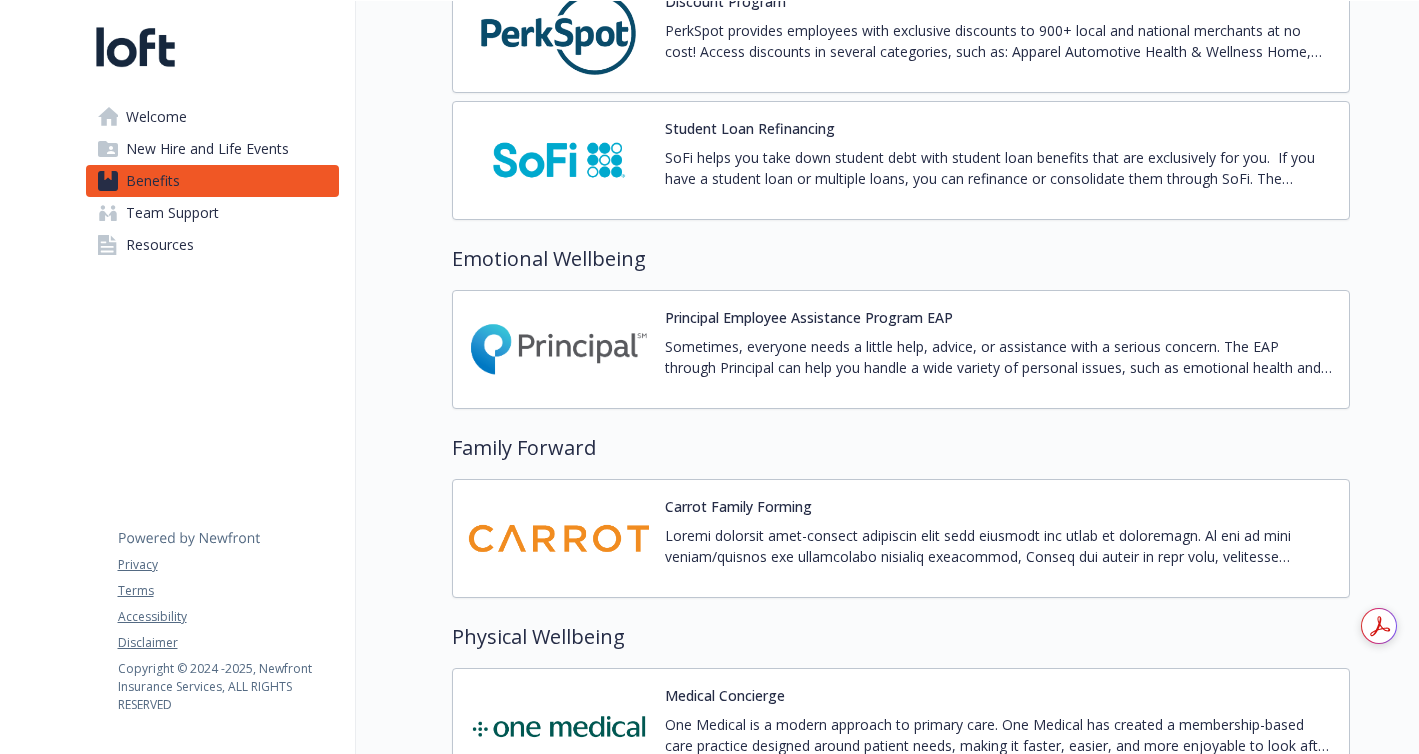 scroll, scrollTop: 4288, scrollLeft: 0, axis: vertical 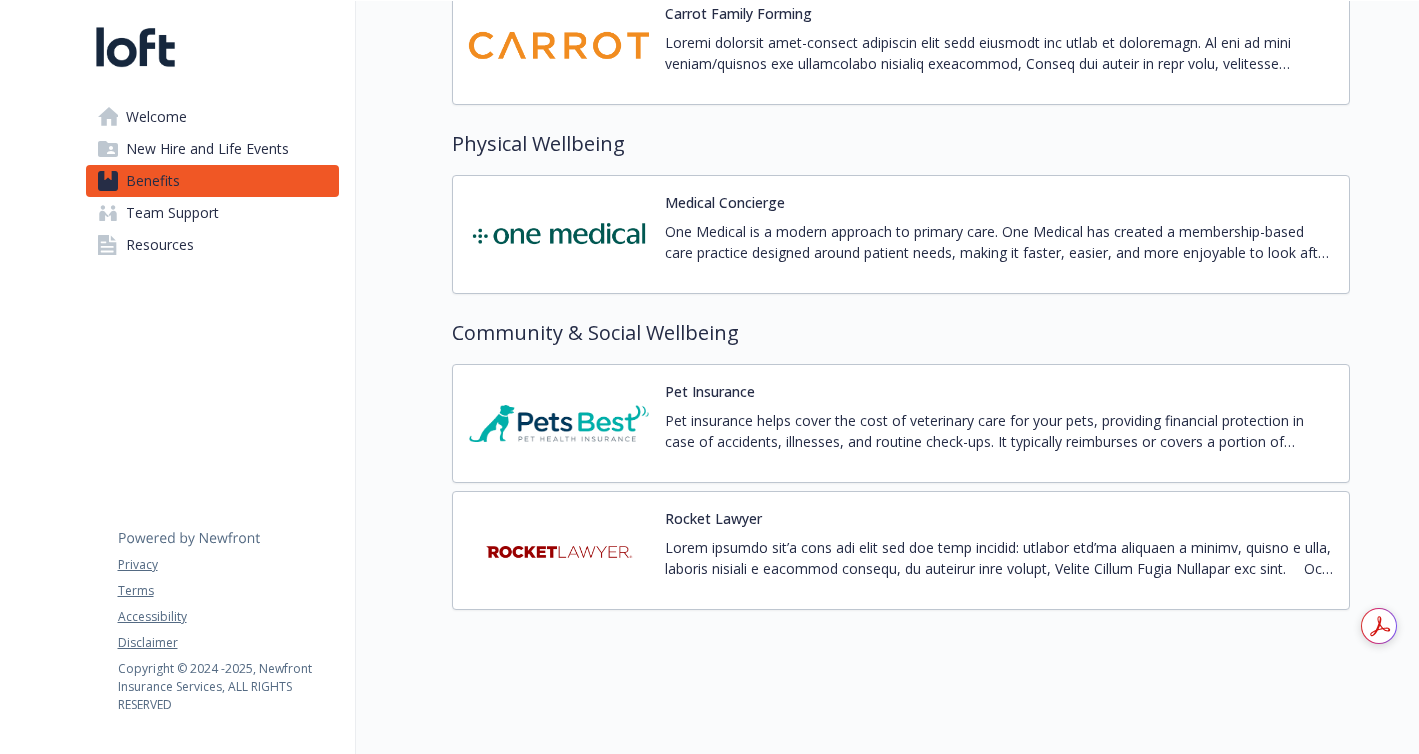 click on "One Medical is a modern approach to primary care. One Medical has created a membership-based care practice designed around patient needs, making it faster, easier, and more enjoyable to look after your health. Just like any other doctor, all members pay for in-person visits. However, virtual care is completely free. One Medical works with your insurance just like a regular doctor’s office.
Connect to Care 24/7: Connect to on-demand care over video, message the care team, renew prescriptions, and book appointments.
Quickly Book Appointments: All One Medical providers have access to your complete health history so you can get truly personalized care wherever you work, live, or travel.
Get Help Navigating the System: From billing questions to insurance issues to specialist referrals, the One Medical team is here to guide you through the healthcare.
This benefit is only available to United Healthcare (UHC) Members" at bounding box center (999, 242) 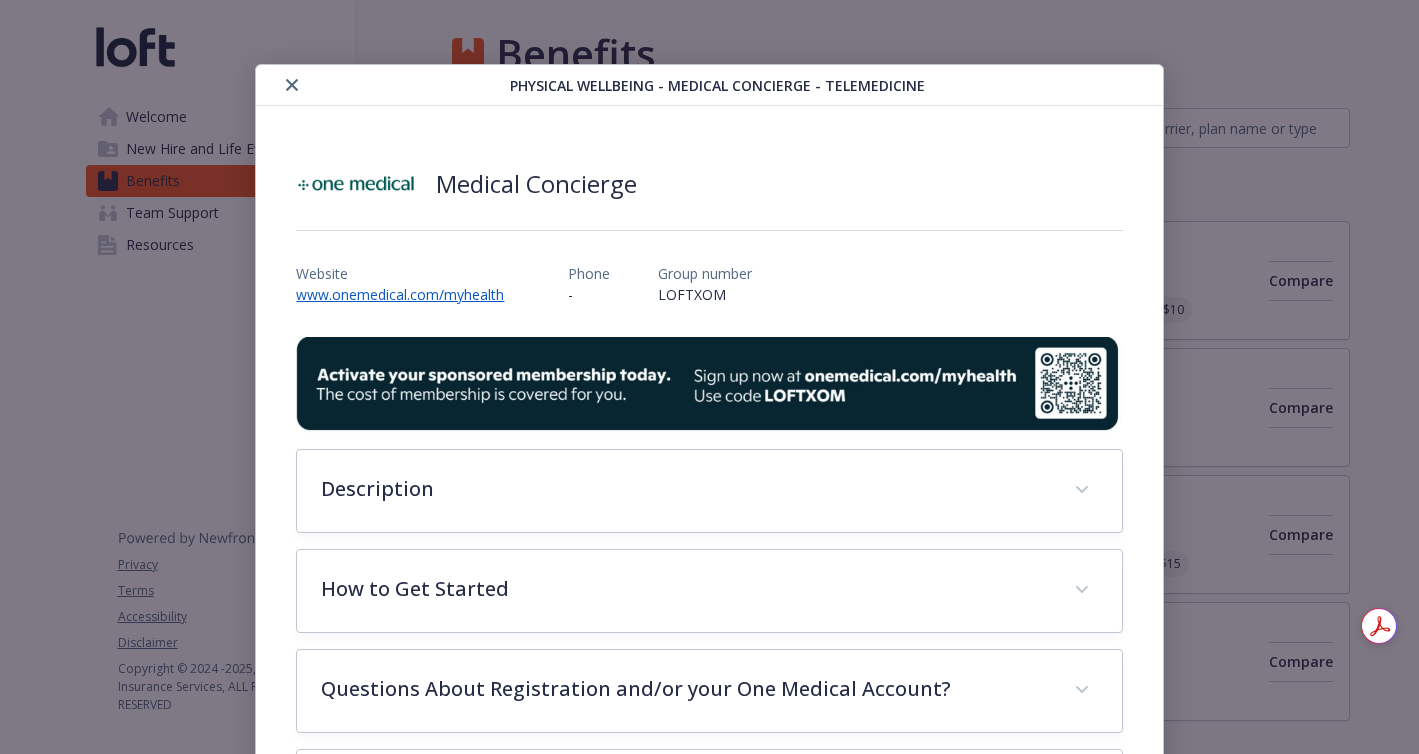 scroll, scrollTop: 4288, scrollLeft: 0, axis: vertical 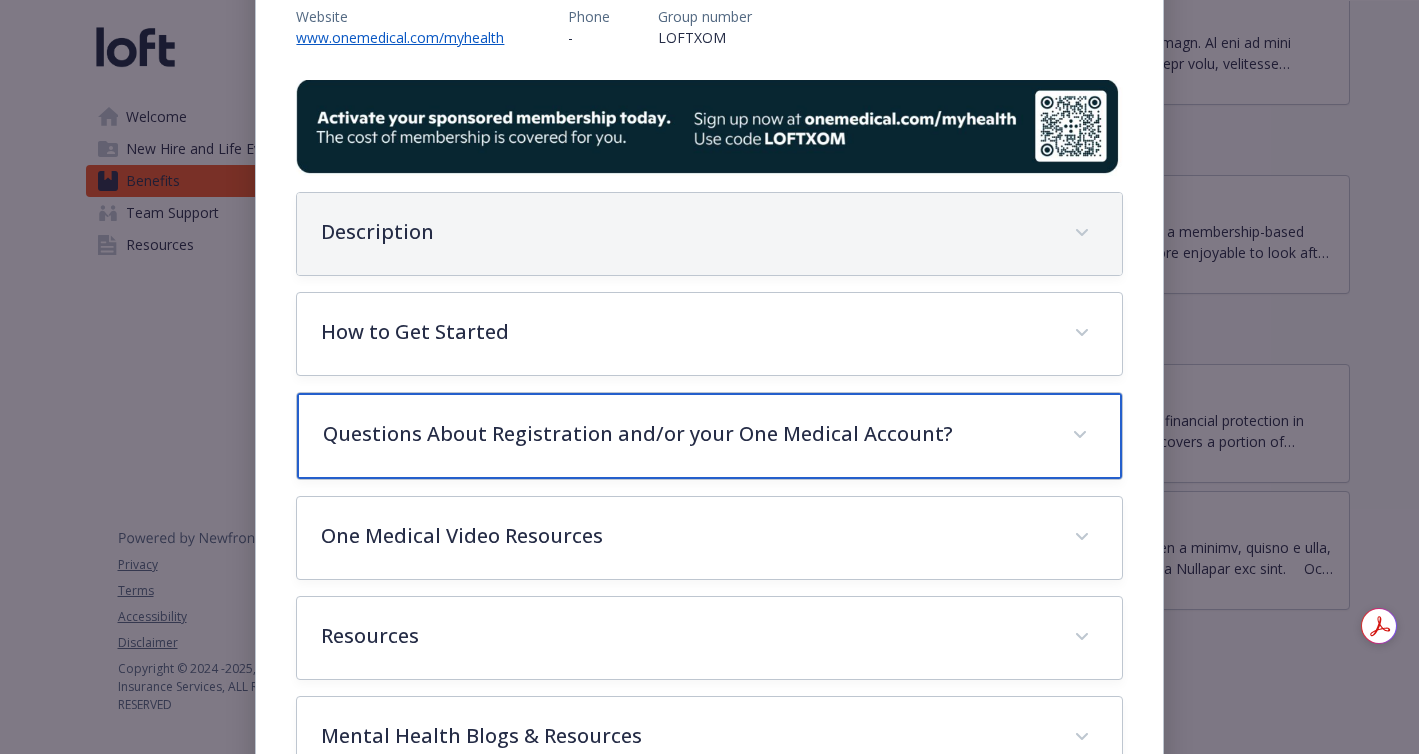 click on "Questions About Registration and/or your One Medical Account?" at bounding box center (709, 436) 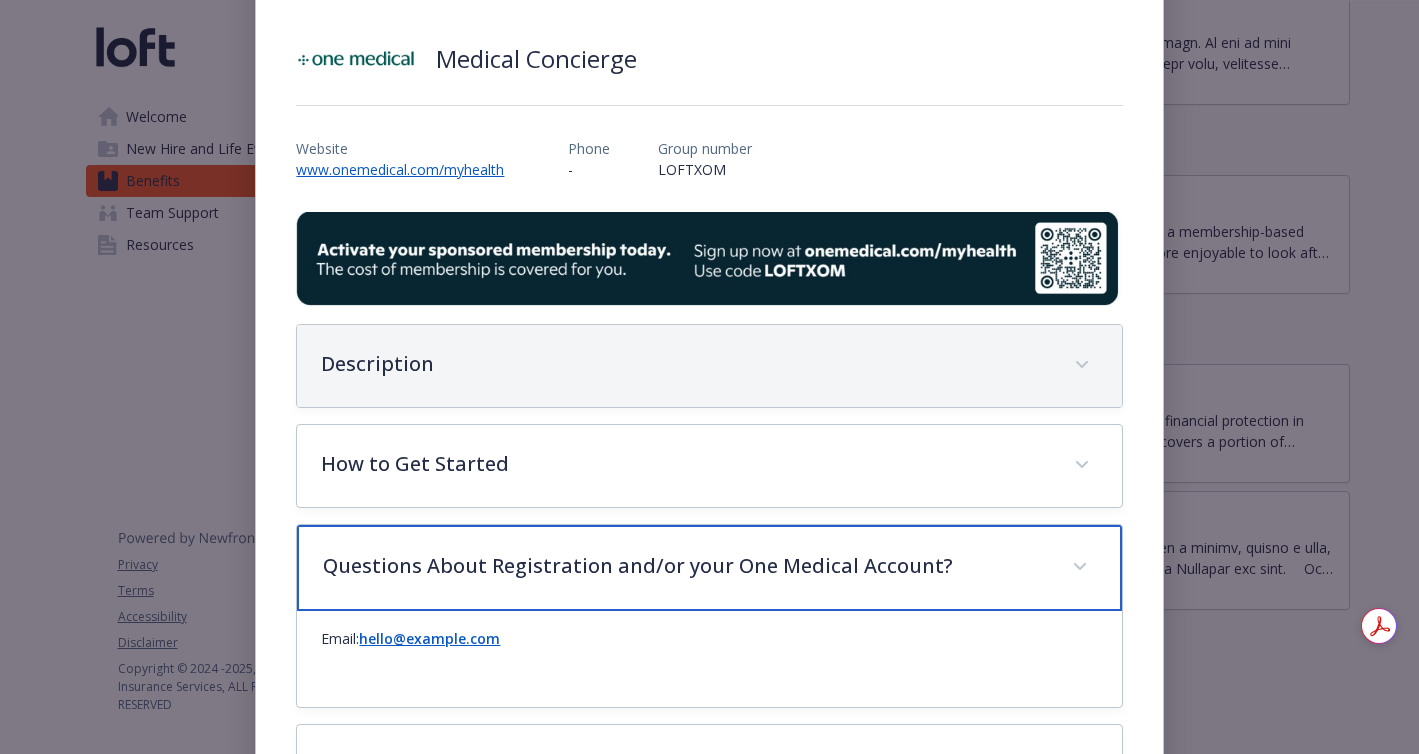 scroll, scrollTop: 0, scrollLeft: 0, axis: both 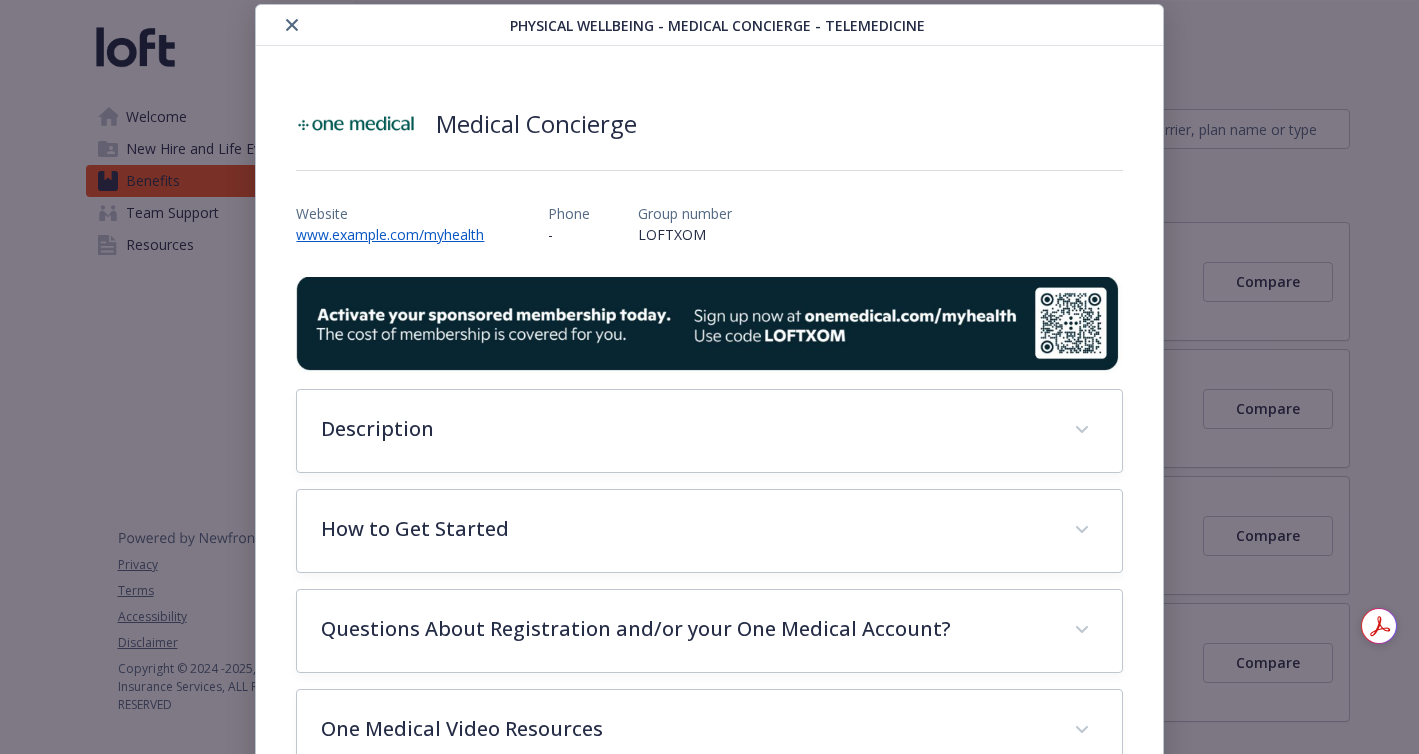 click on "LOFTXOM" at bounding box center [685, 234] 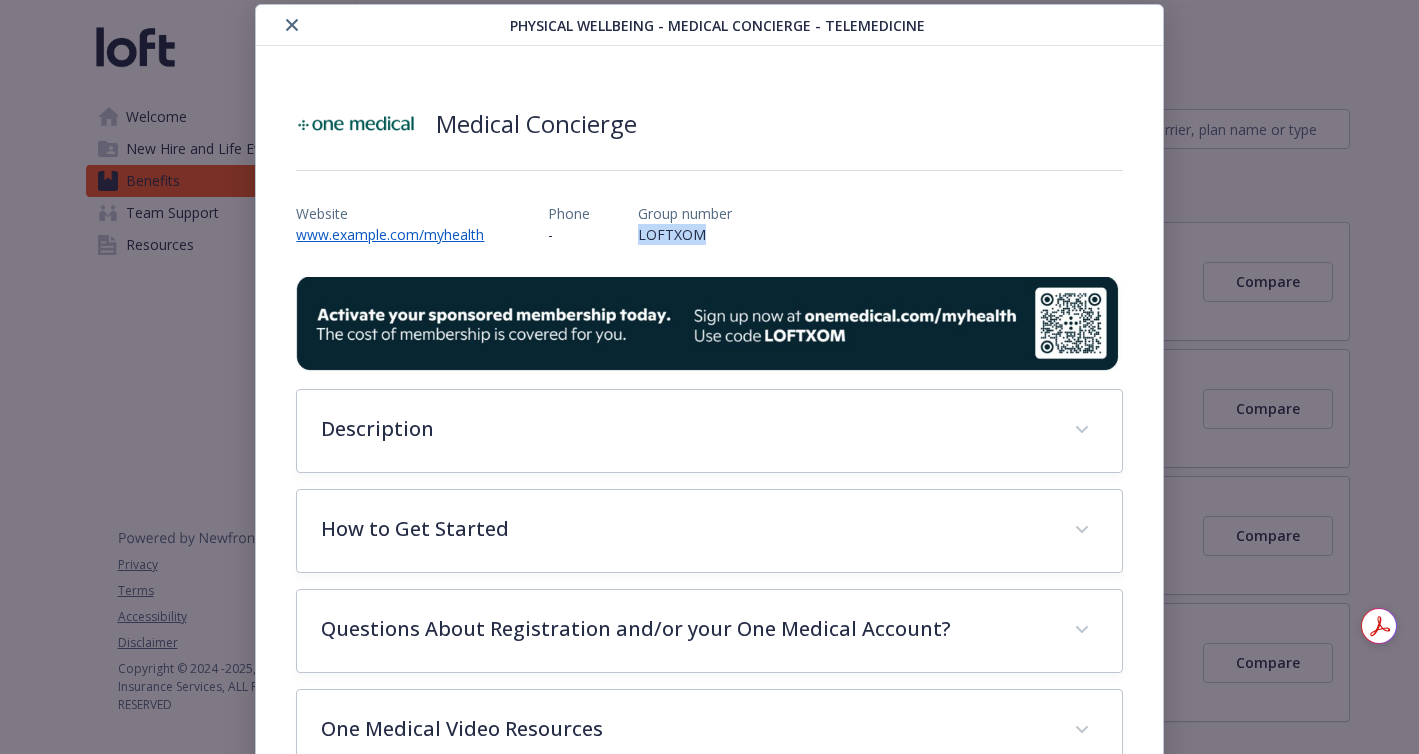click on "LOFTXOM" at bounding box center [685, 234] 